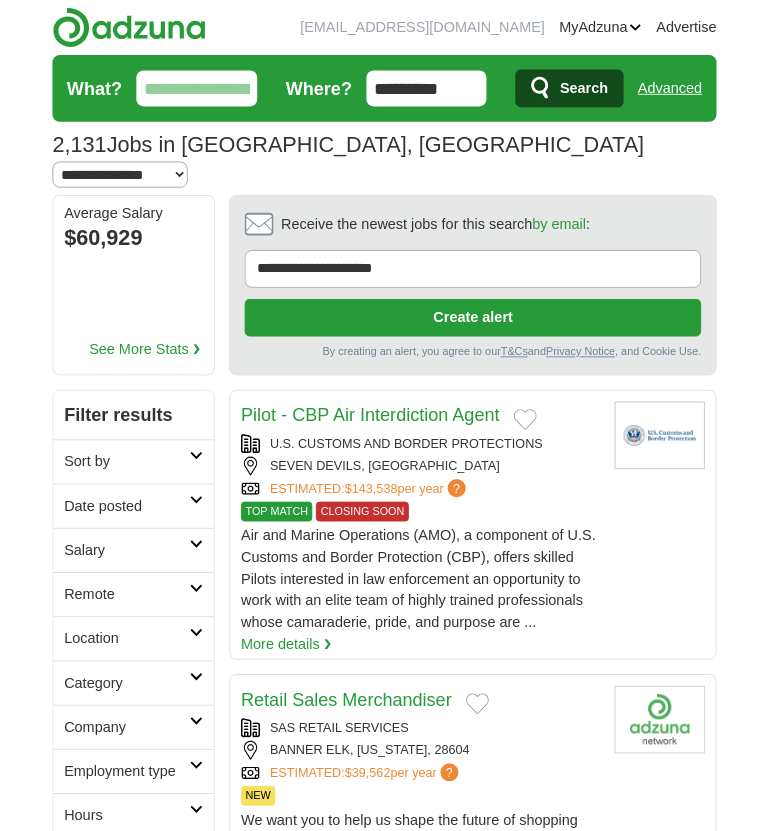 scroll, scrollTop: 0, scrollLeft: 0, axis: both 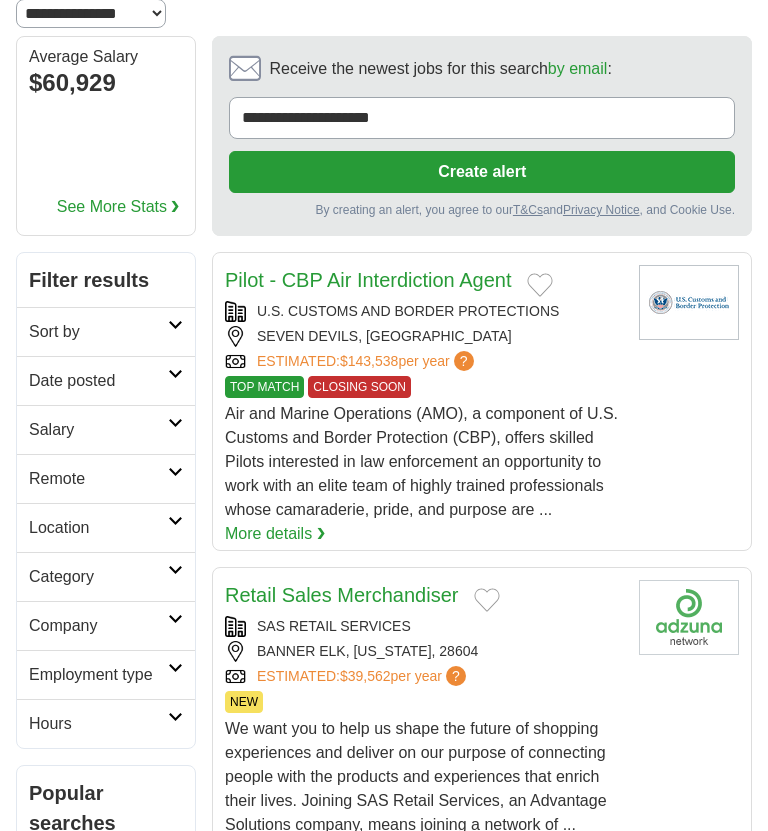 click on "Location" at bounding box center (98, 528) 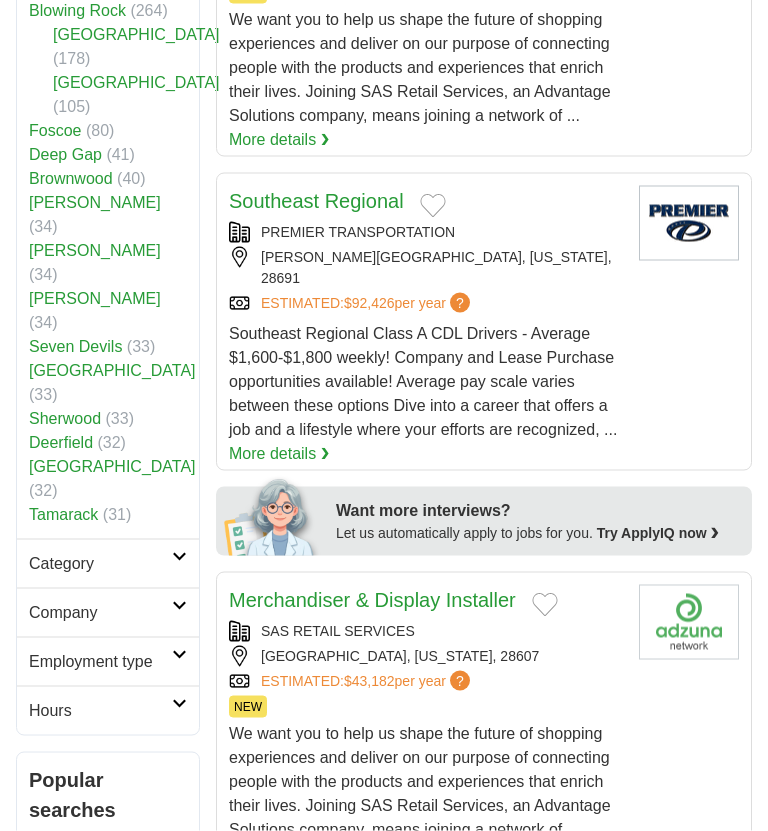 scroll, scrollTop: 911, scrollLeft: 0, axis: vertical 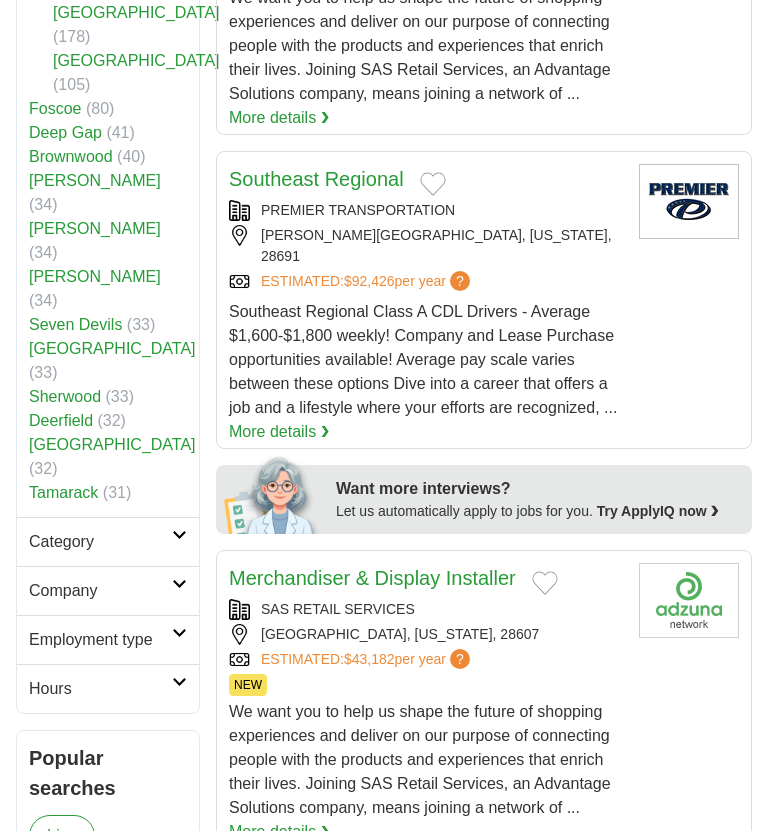 click on "Category" 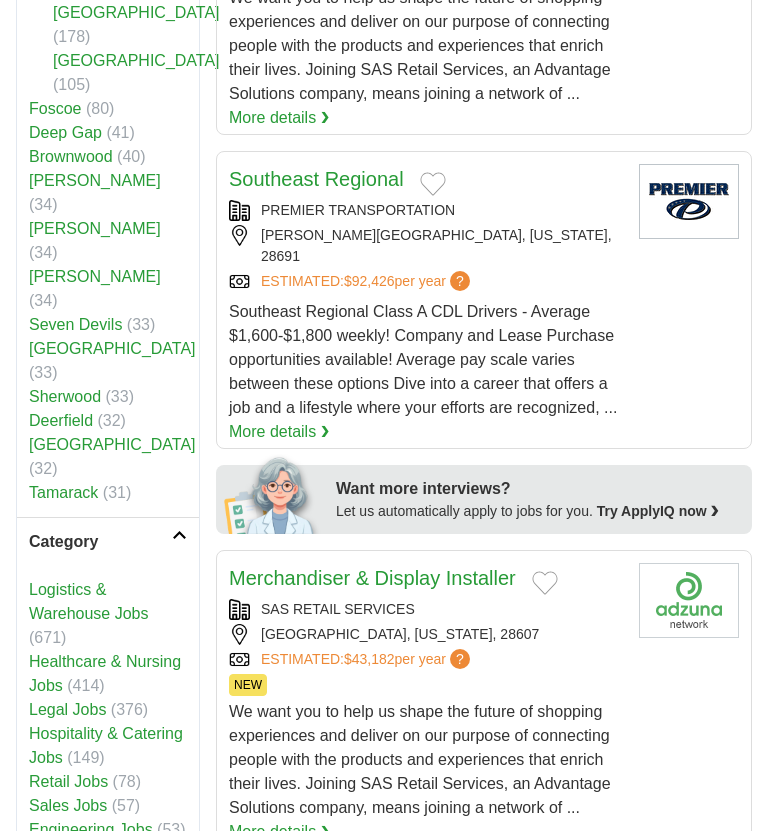 click on "IT Jobs" 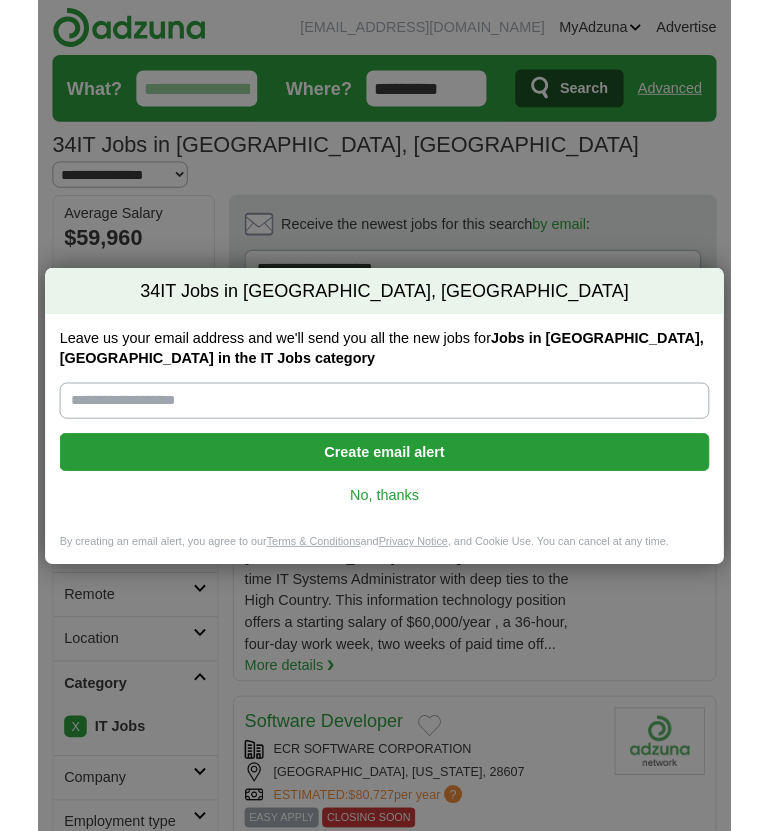 scroll, scrollTop: 0, scrollLeft: 0, axis: both 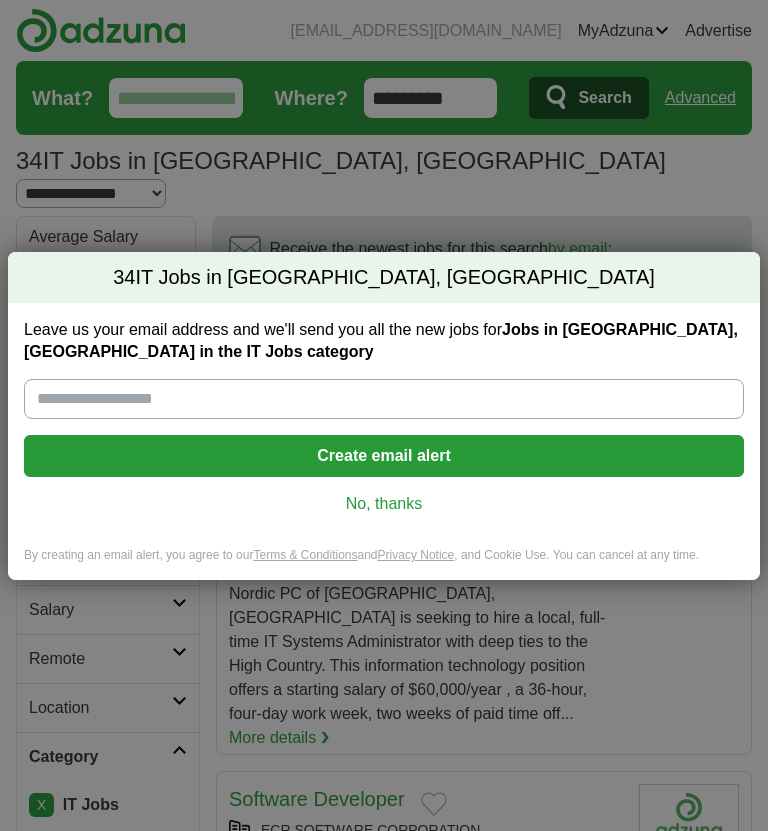 click on "No, thanks" at bounding box center [384, 504] 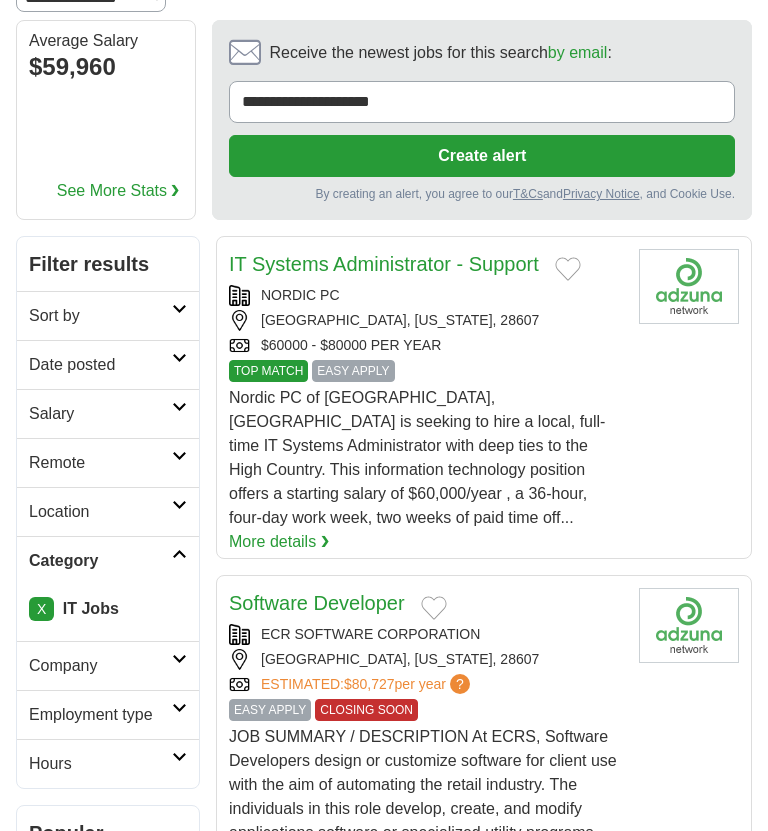 scroll, scrollTop: 193, scrollLeft: 0, axis: vertical 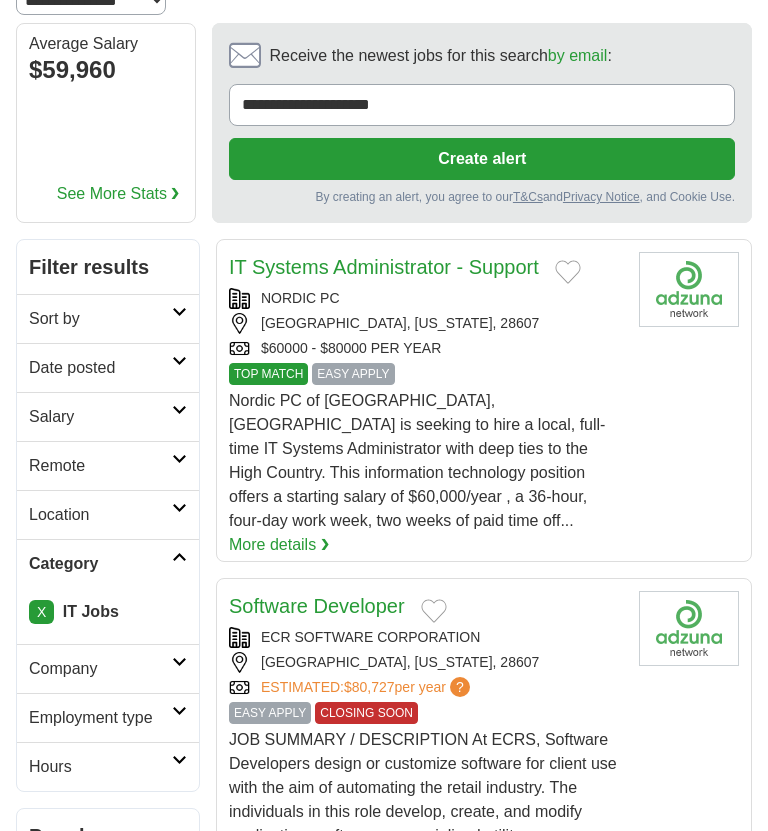 click on "EASY APPLY" at bounding box center [353, 374] 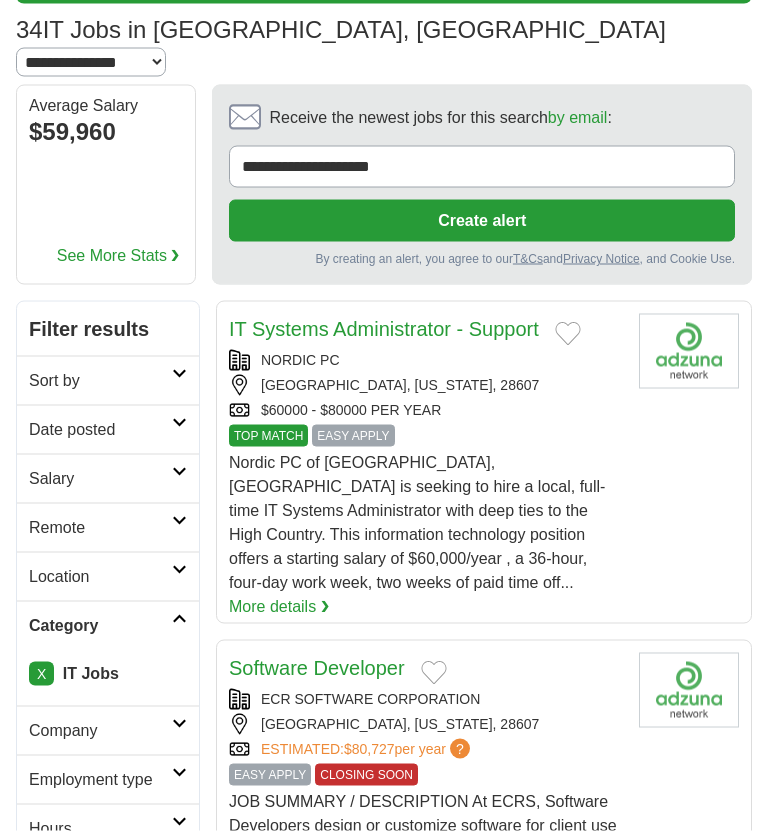 scroll, scrollTop: 0, scrollLeft: 0, axis: both 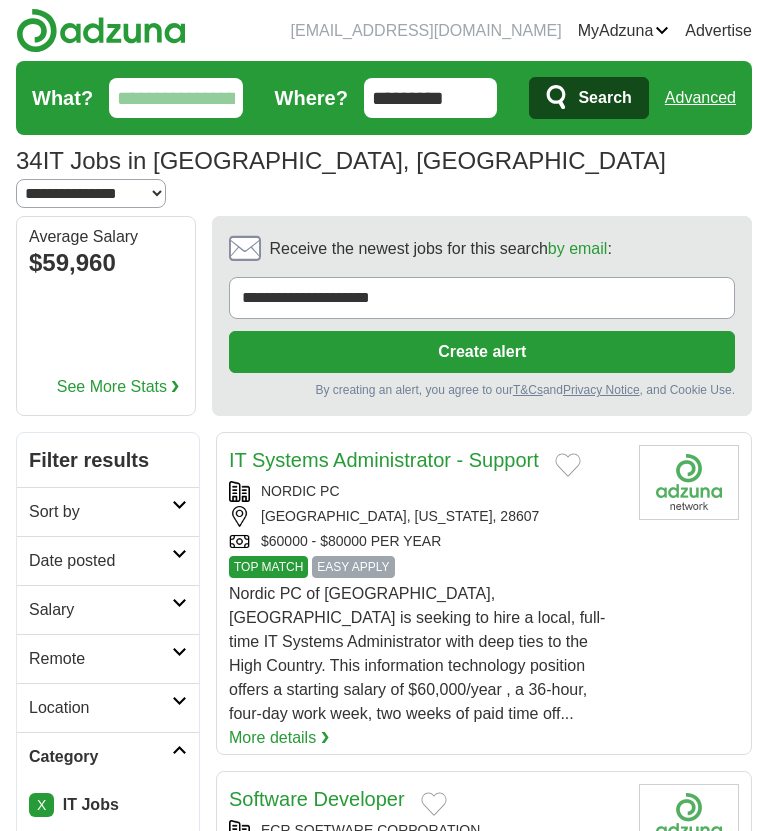 click on "**********" at bounding box center (91, 193) 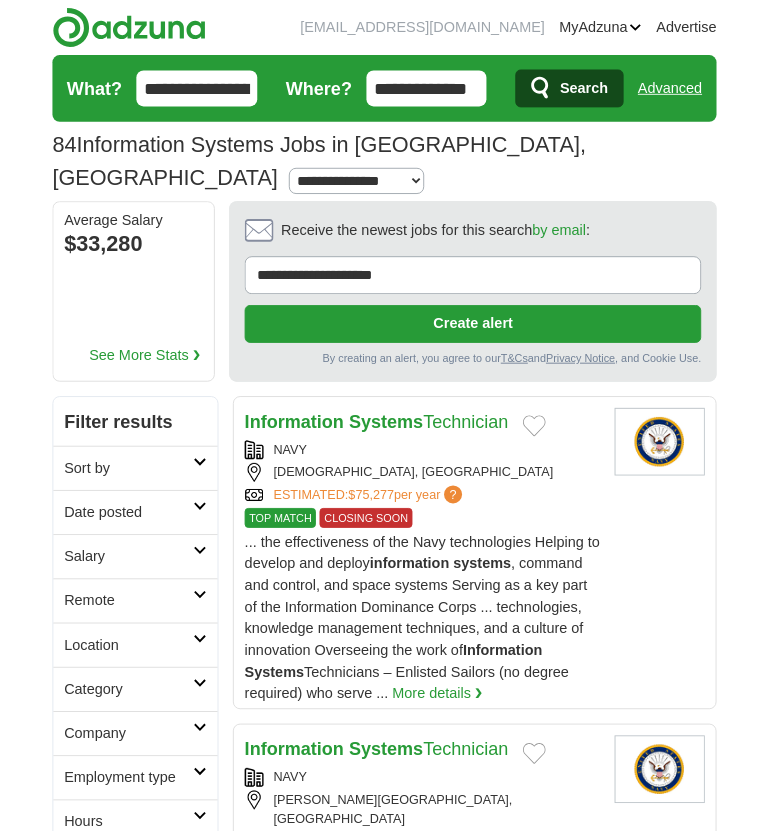 scroll, scrollTop: 0, scrollLeft: 0, axis: both 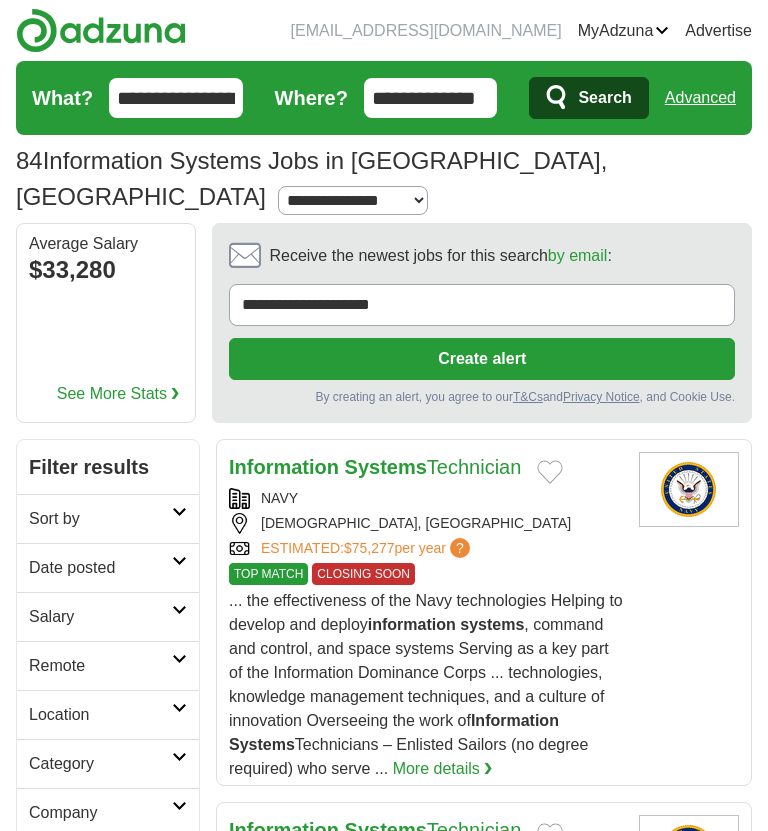 click on "**********" at bounding box center [353, 200] 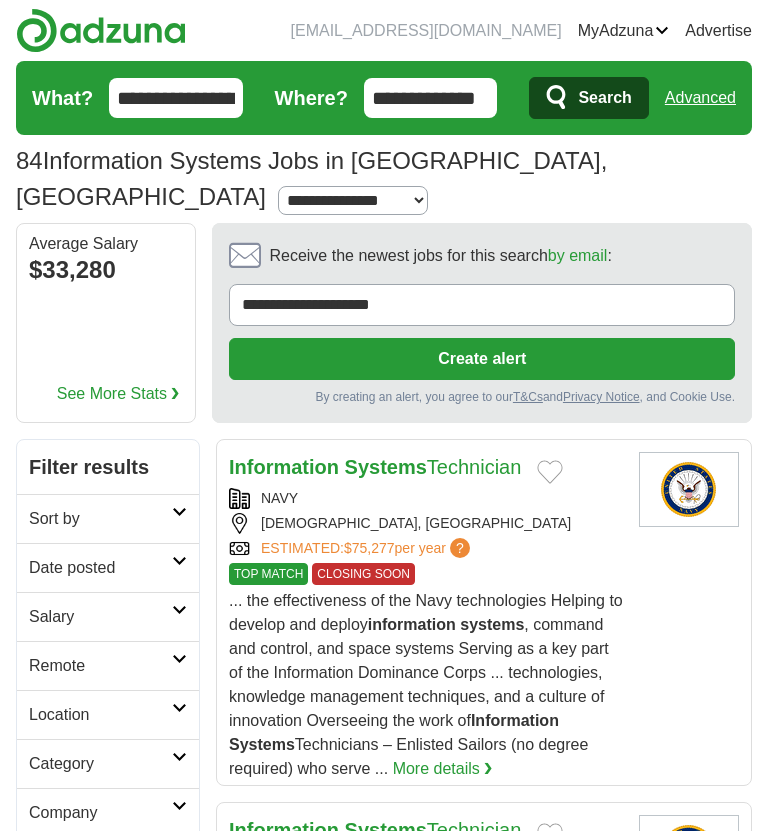 select on "**" 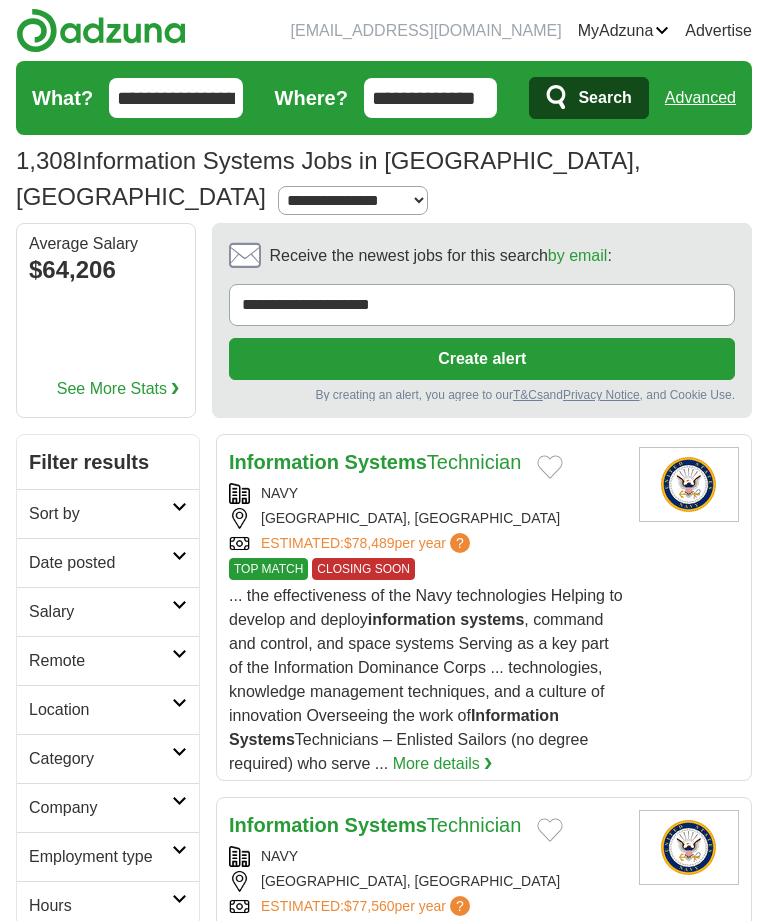 scroll, scrollTop: 0, scrollLeft: 0, axis: both 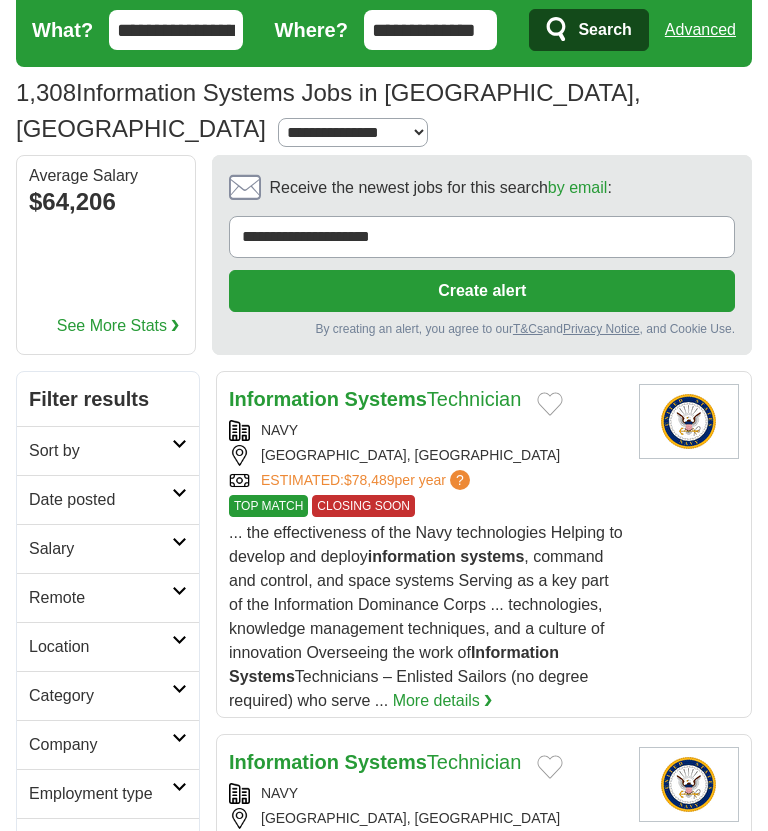 click on "Employment type" at bounding box center (100, 794) 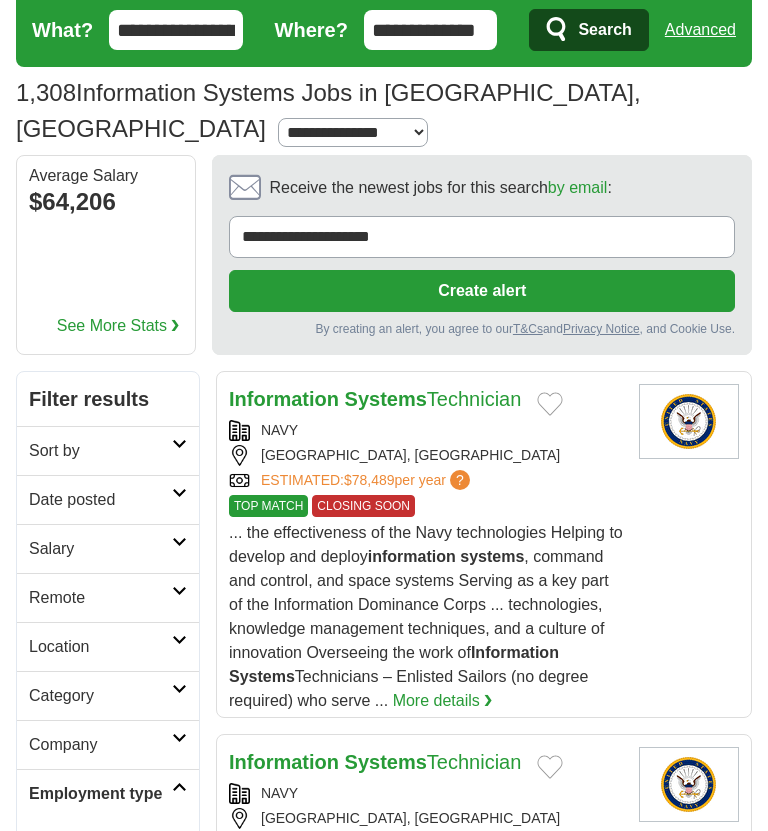 click on "Permanent" at bounding box center (68, 841) 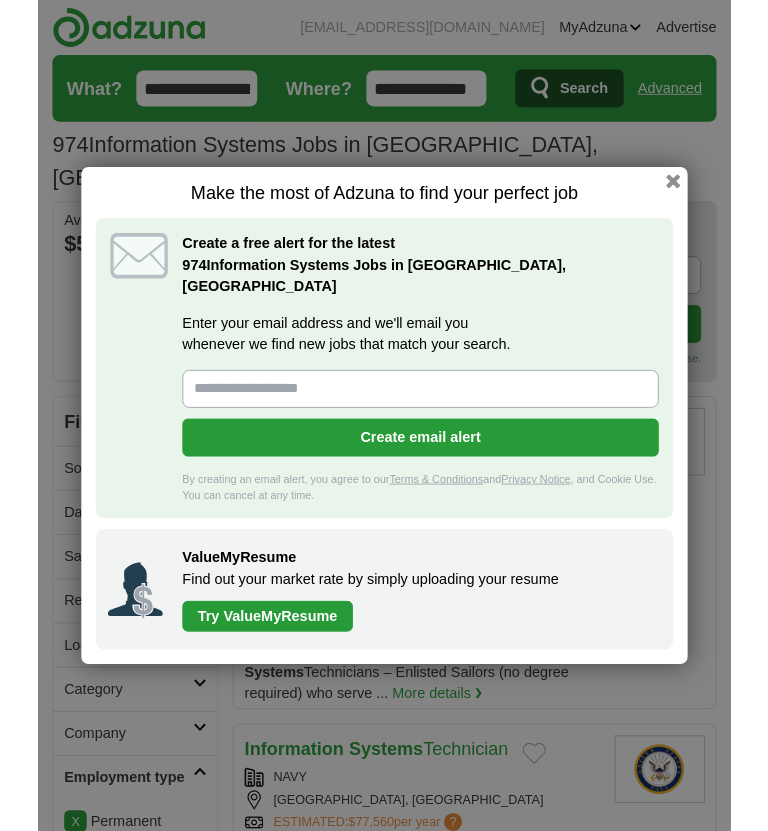 scroll, scrollTop: 0, scrollLeft: 0, axis: both 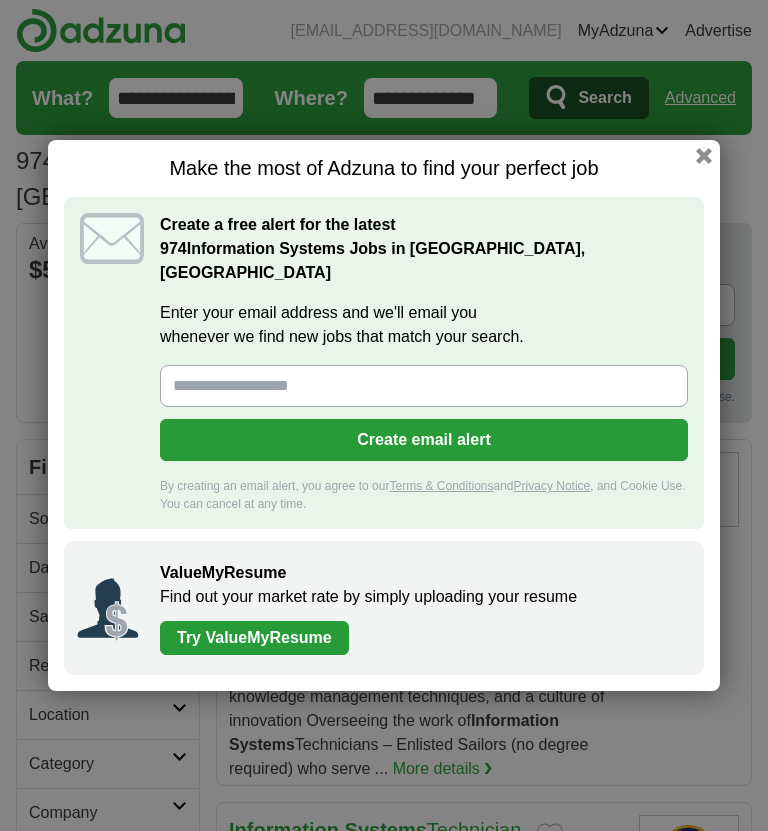 click at bounding box center (704, 156) 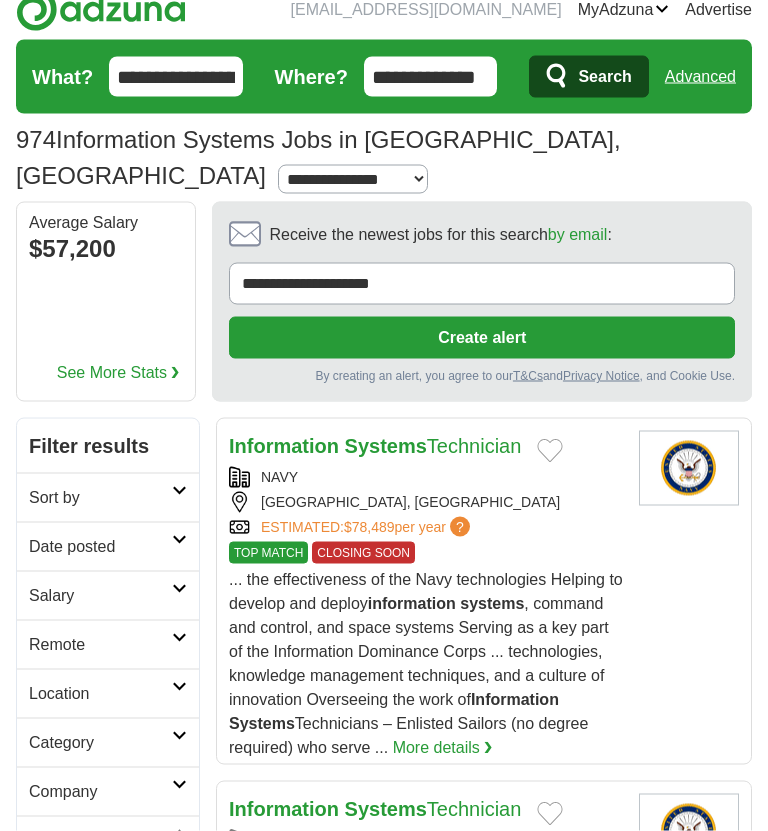 scroll, scrollTop: 0, scrollLeft: 0, axis: both 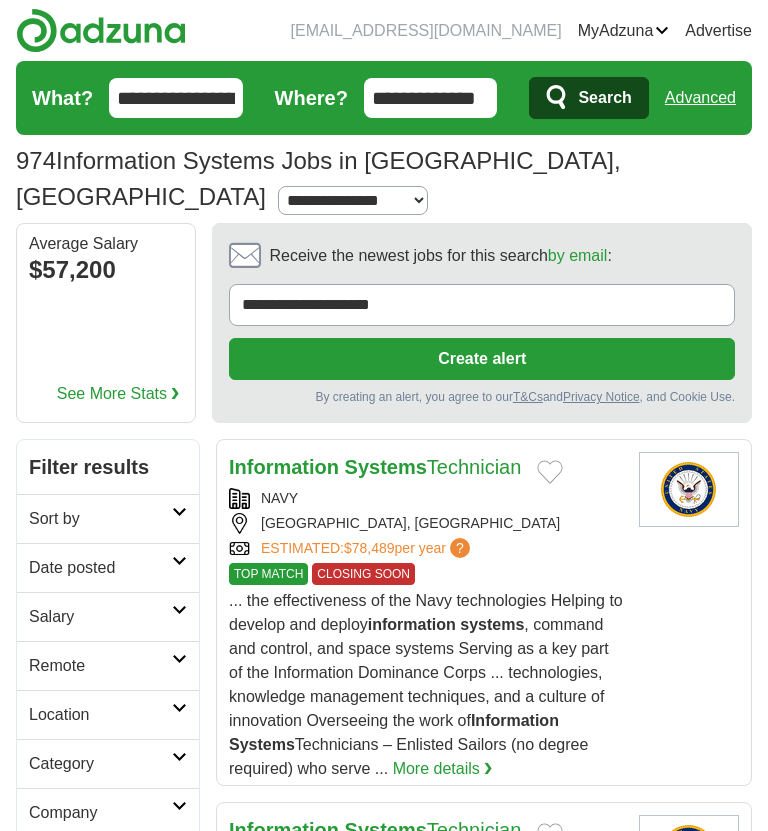 click on "Category" at bounding box center (100, 764) 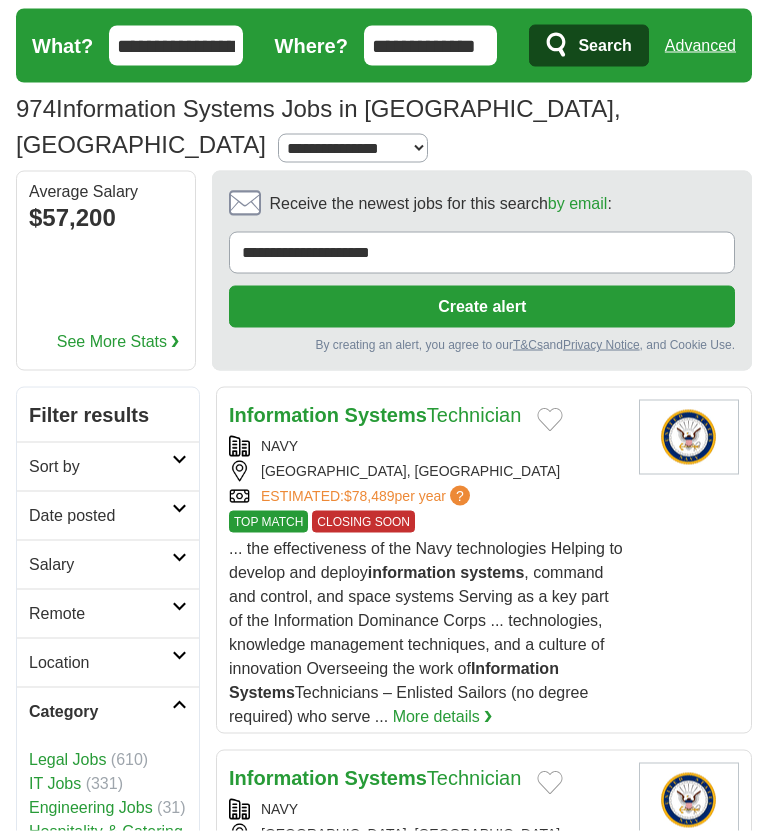 scroll, scrollTop: 64, scrollLeft: 0, axis: vertical 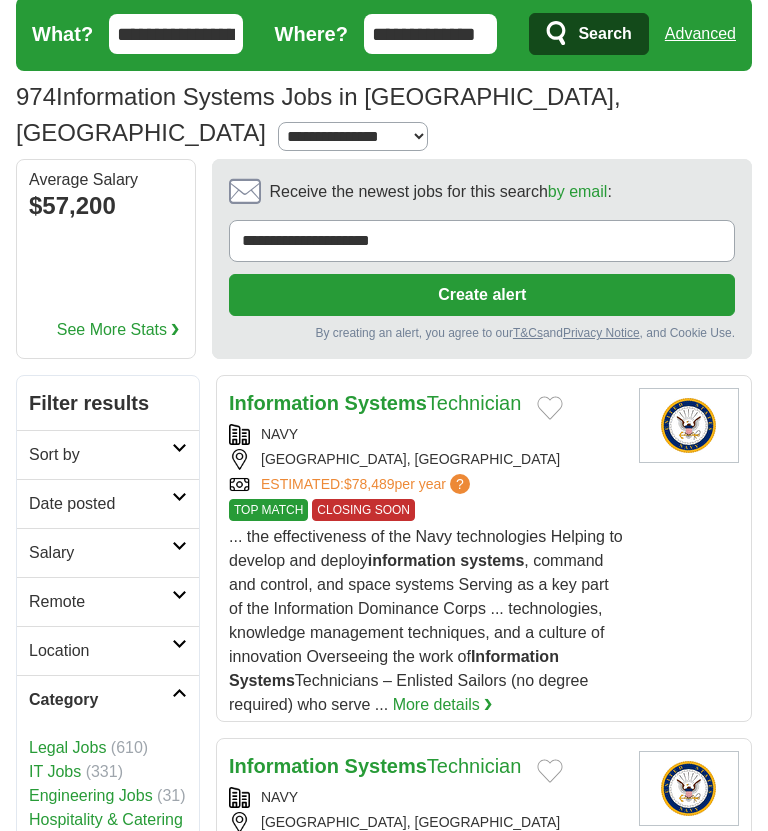 click on "IT Jobs" at bounding box center [55, 771] 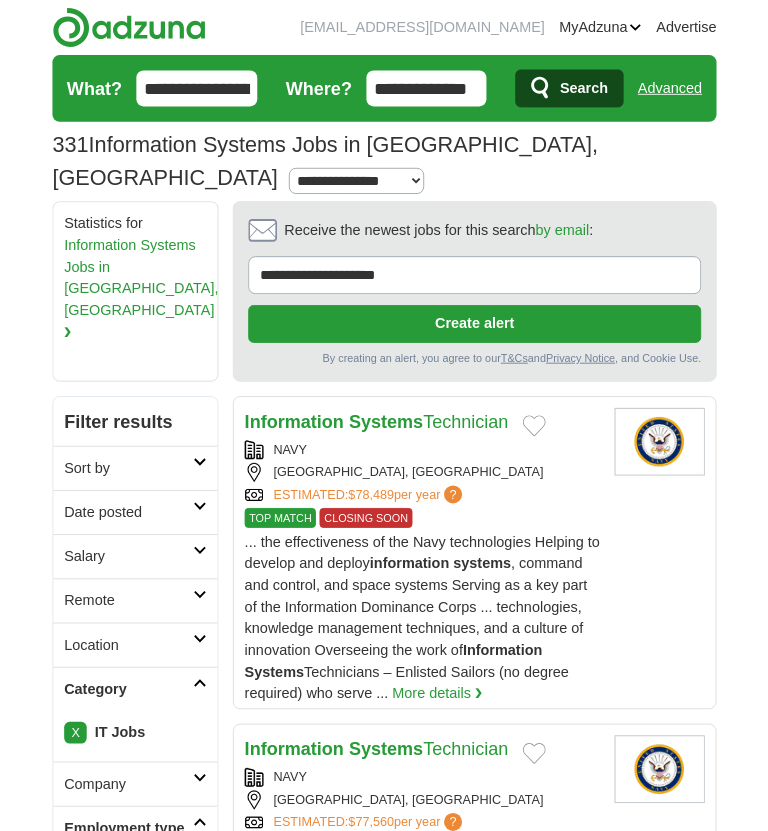 scroll, scrollTop: 0, scrollLeft: 0, axis: both 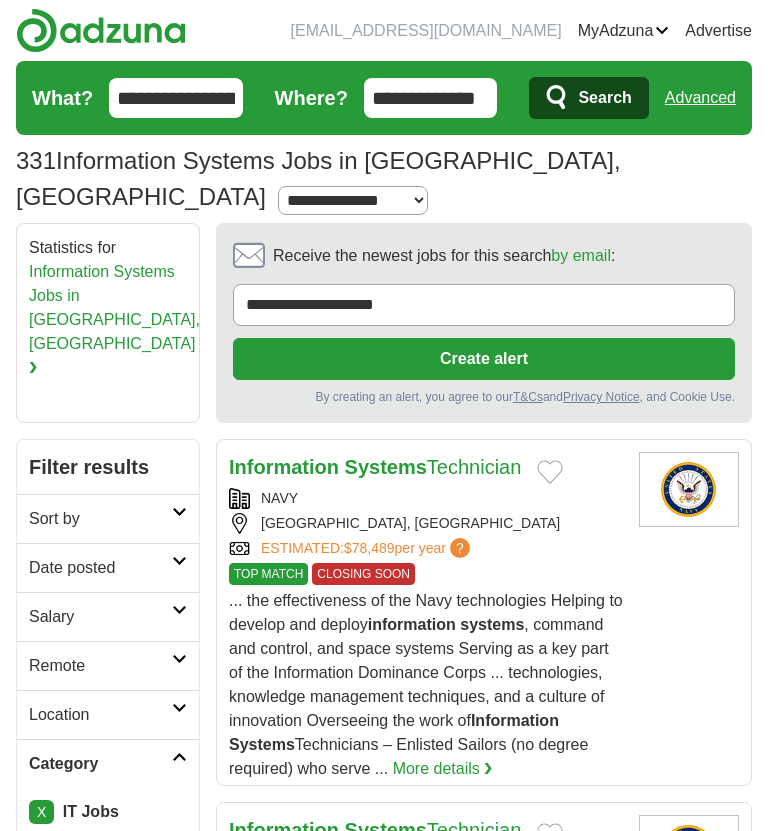 click on "Date posted" at bounding box center [108, 567] 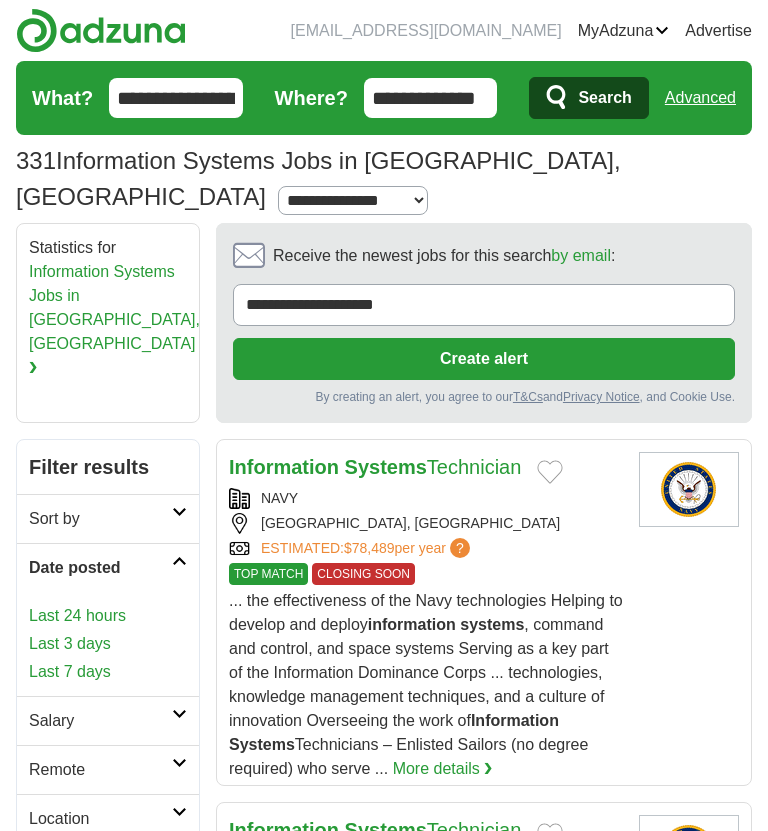 click on "Last 7 days" at bounding box center (108, 672) 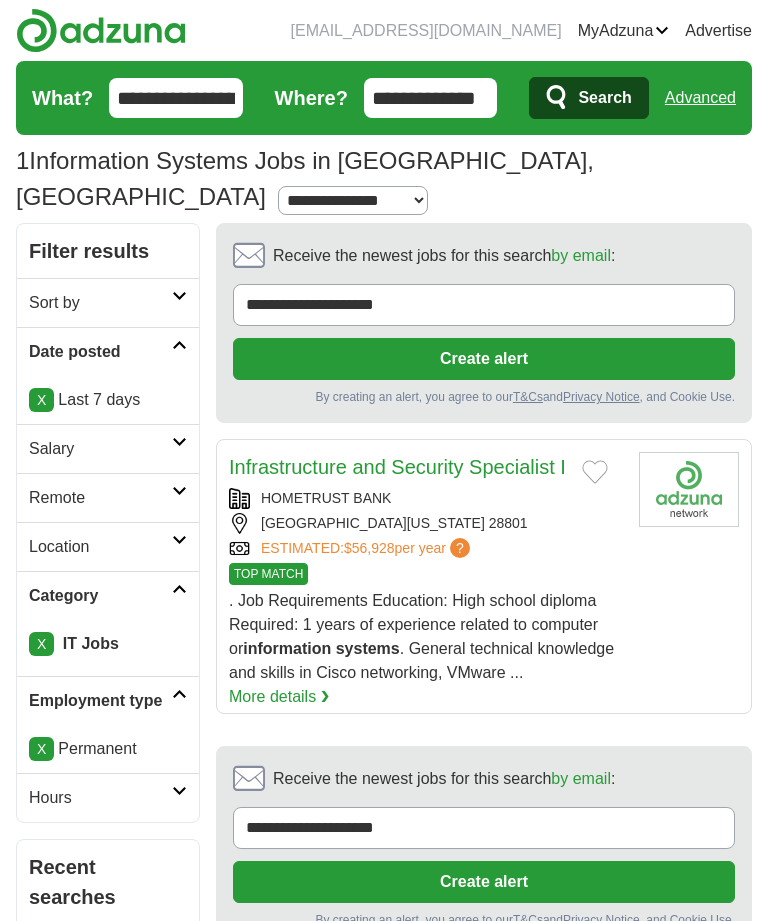 scroll, scrollTop: 0, scrollLeft: 0, axis: both 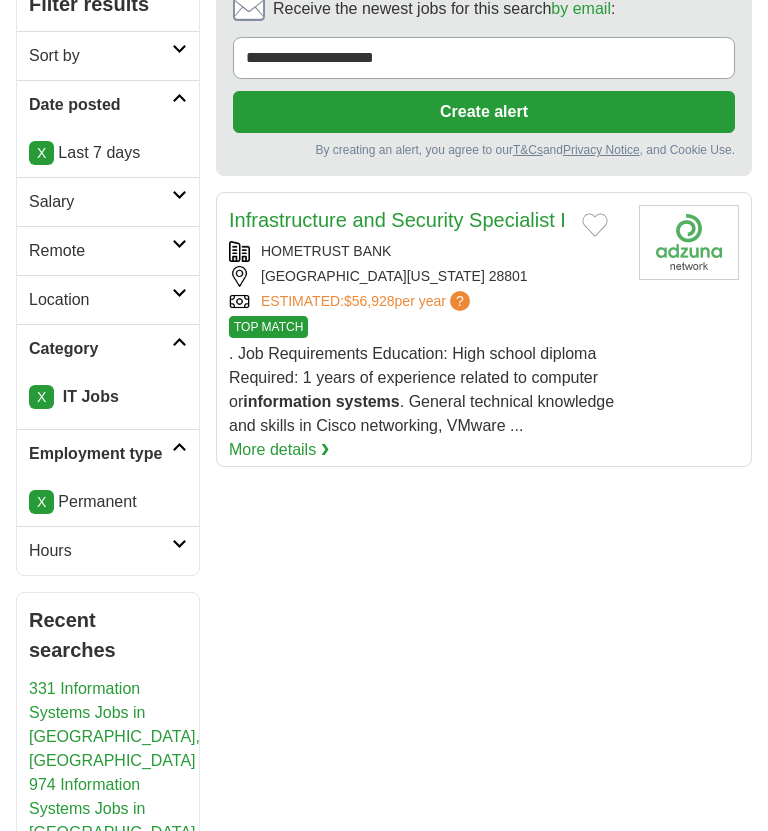 click on "X" at bounding box center [41, 153] 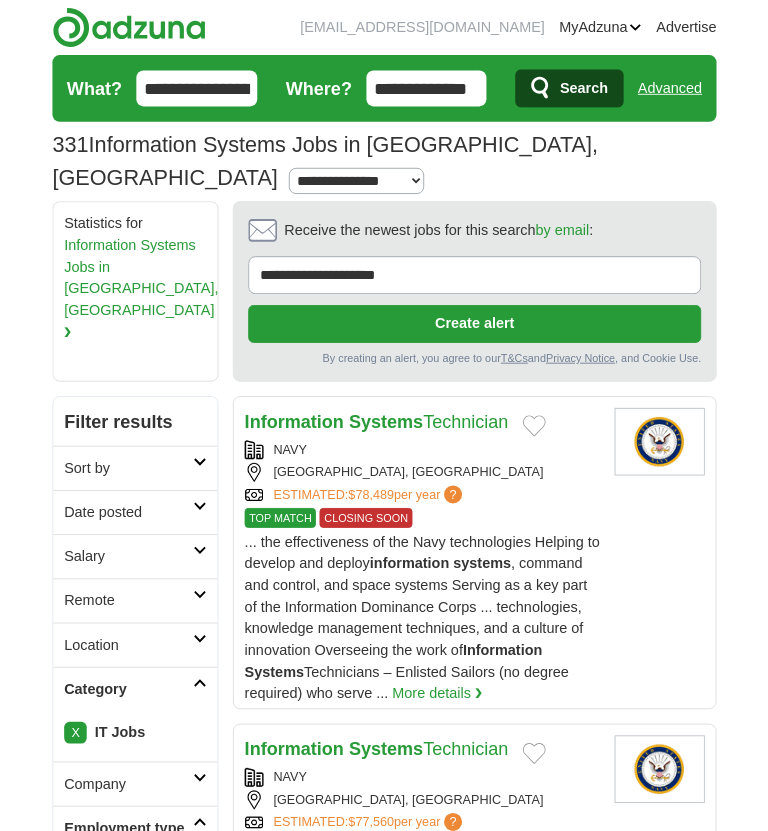 scroll, scrollTop: 0, scrollLeft: 0, axis: both 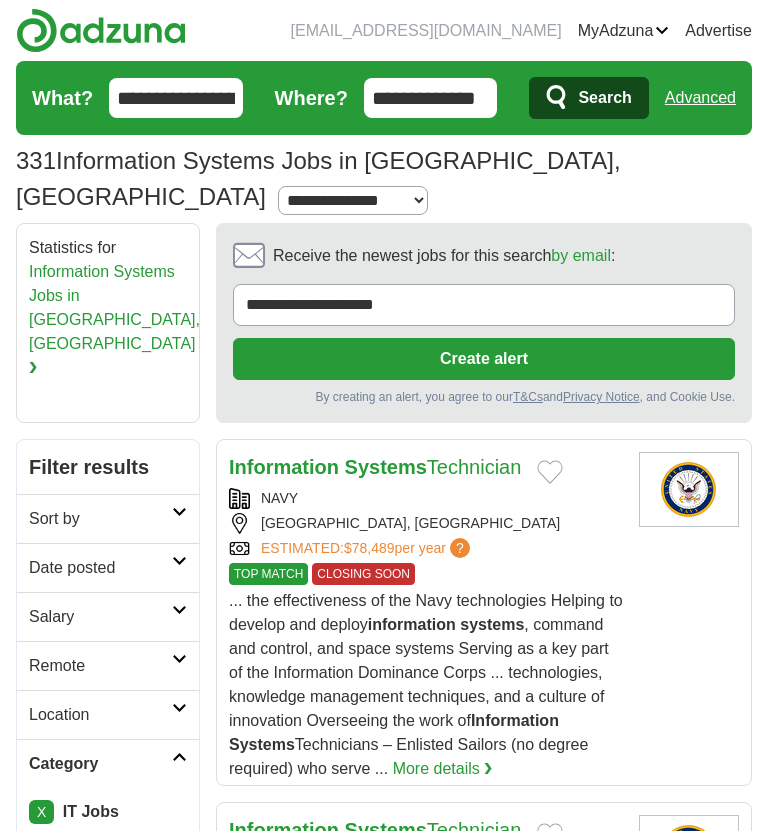 click on "Sort by" at bounding box center [108, 518] 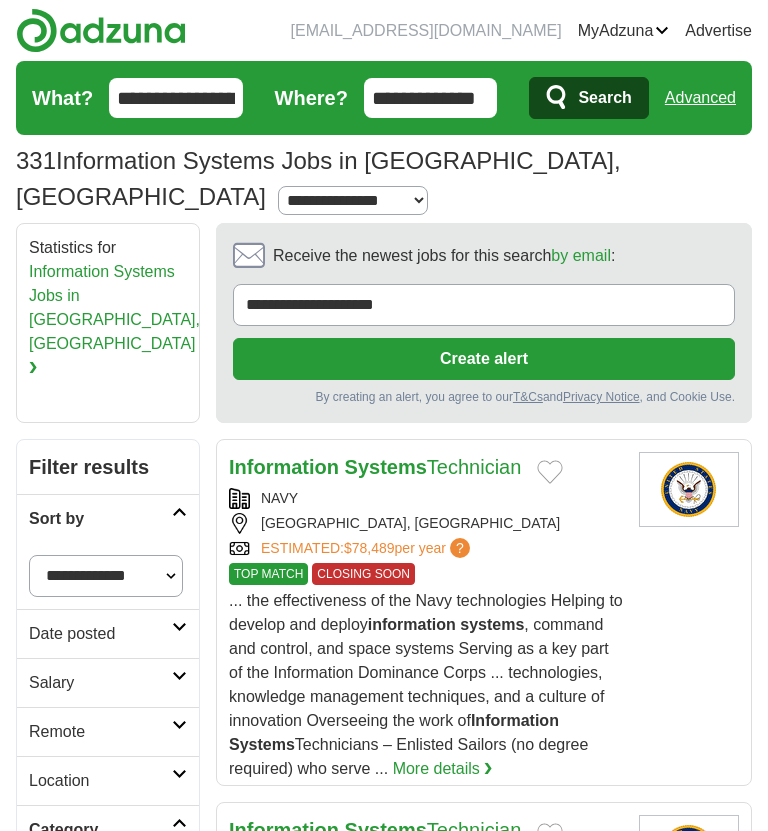 click on "**********" at bounding box center [106, 576] 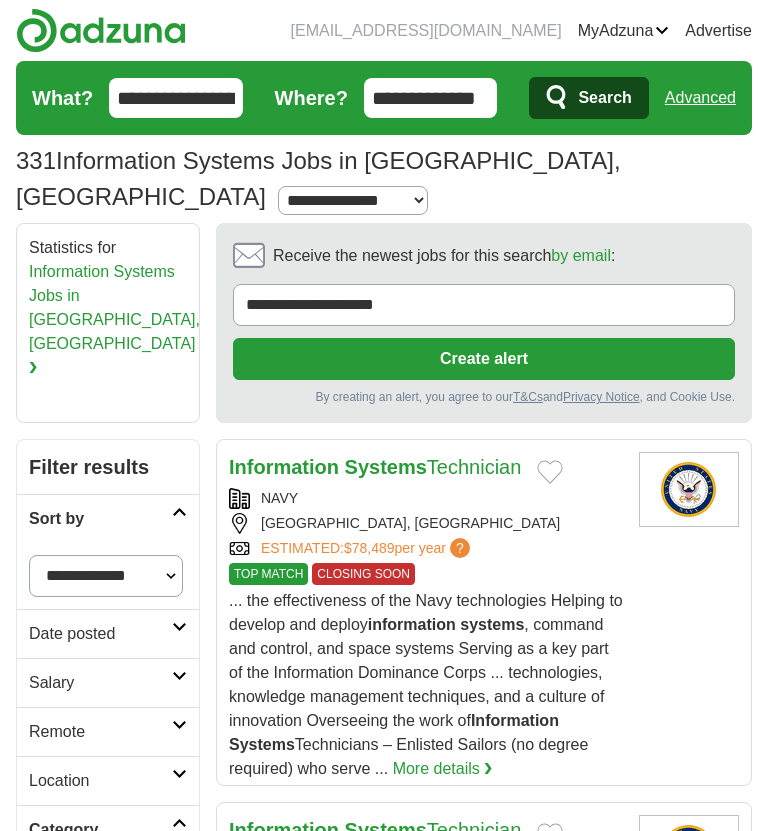 select on "**********" 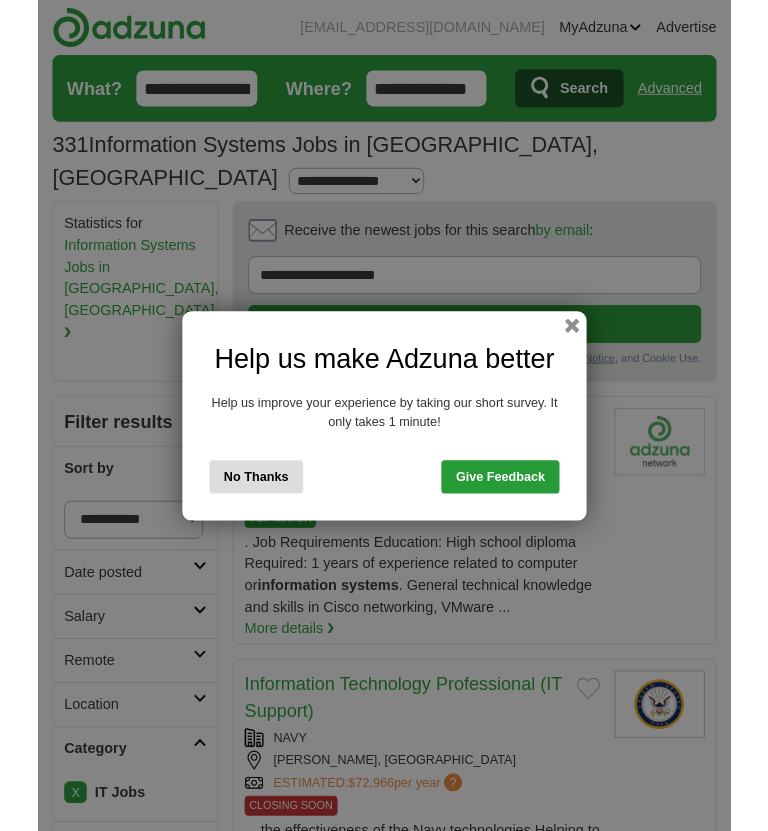 scroll, scrollTop: 0, scrollLeft: 0, axis: both 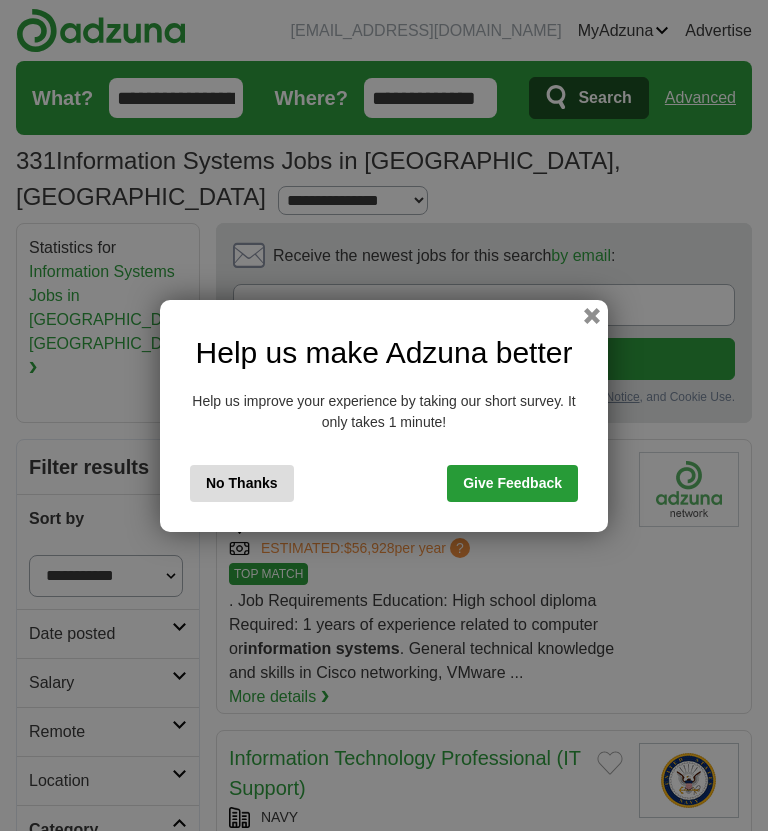 click at bounding box center [592, 316] 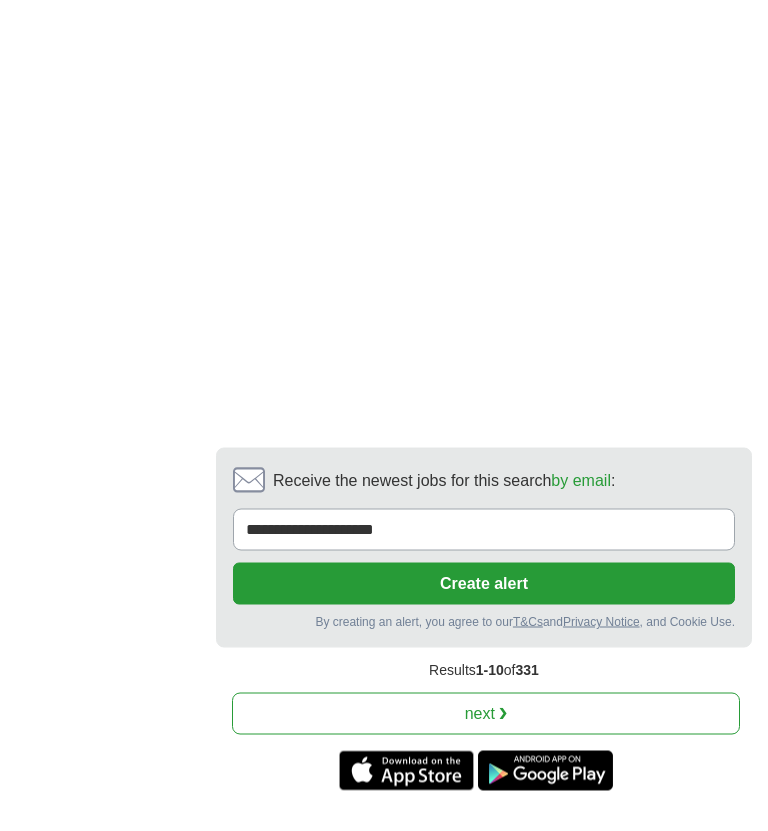 scroll, scrollTop: 4657, scrollLeft: 0, axis: vertical 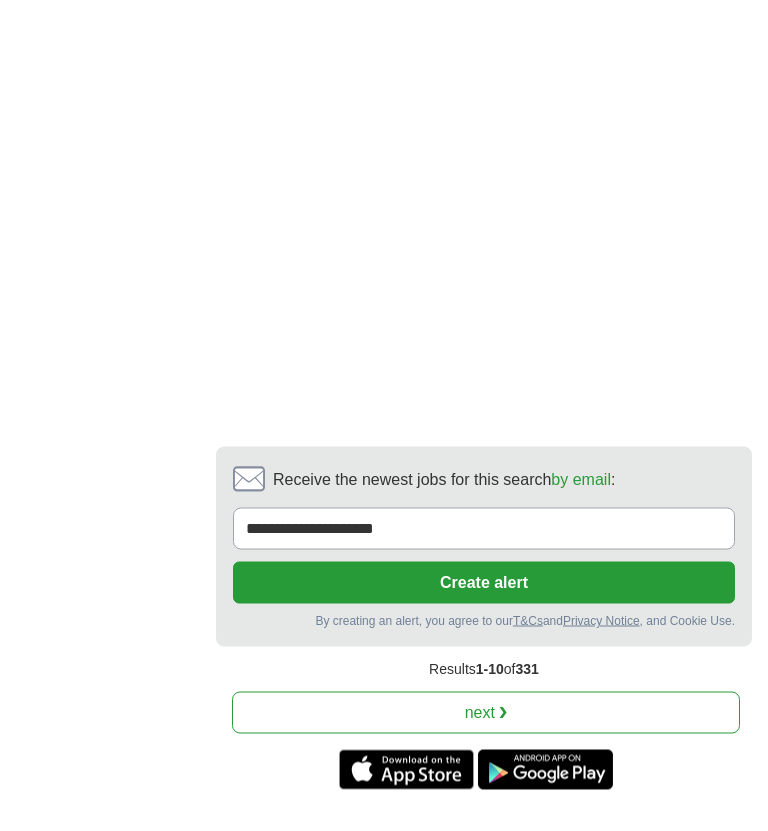 click on "next ❯" at bounding box center (486, 713) 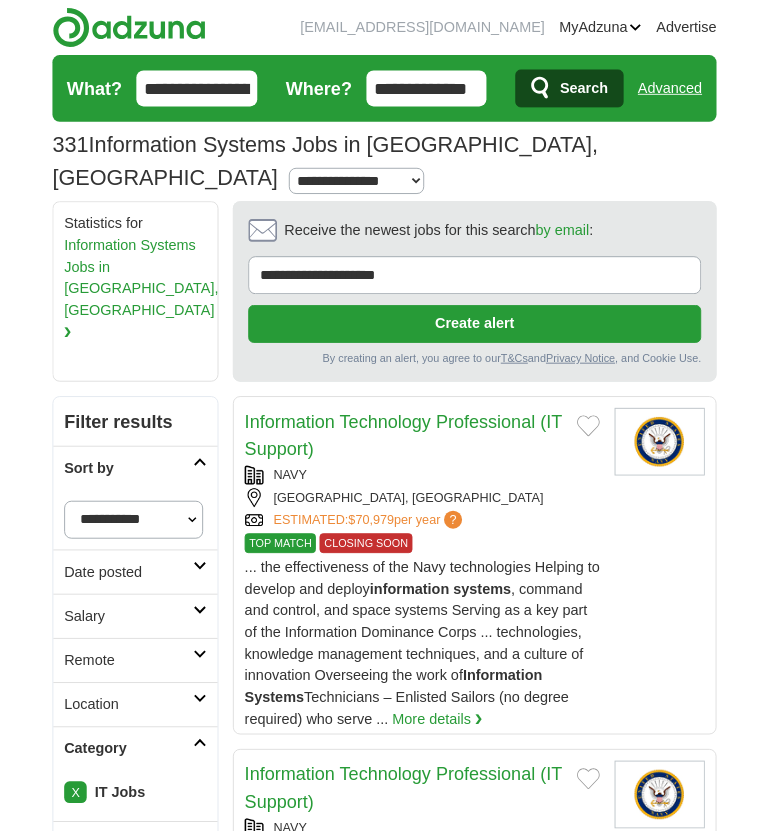 scroll, scrollTop: 0, scrollLeft: 0, axis: both 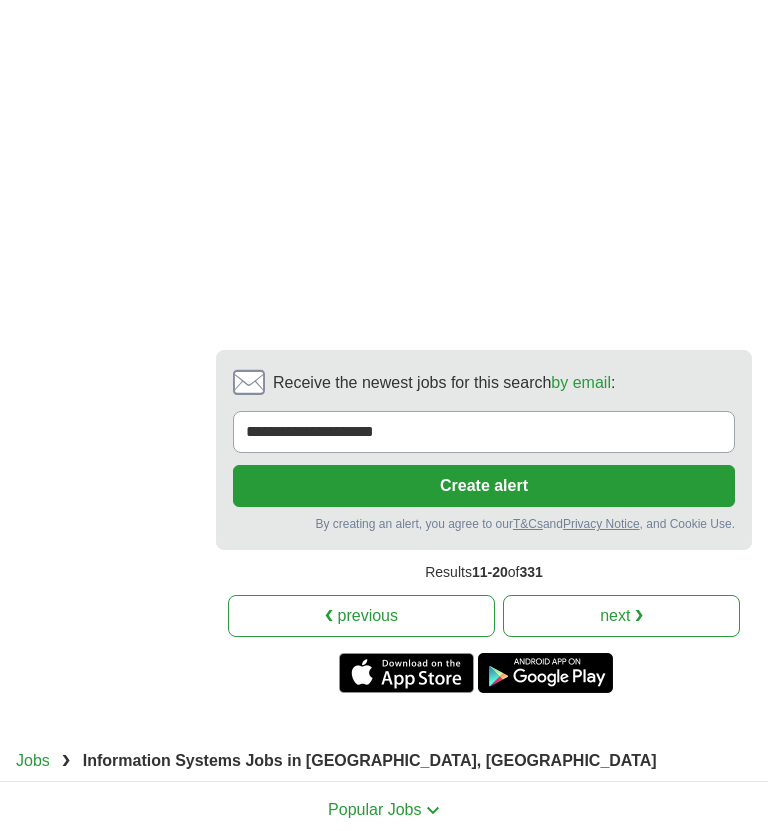 click on "next ❯" at bounding box center (621, 616) 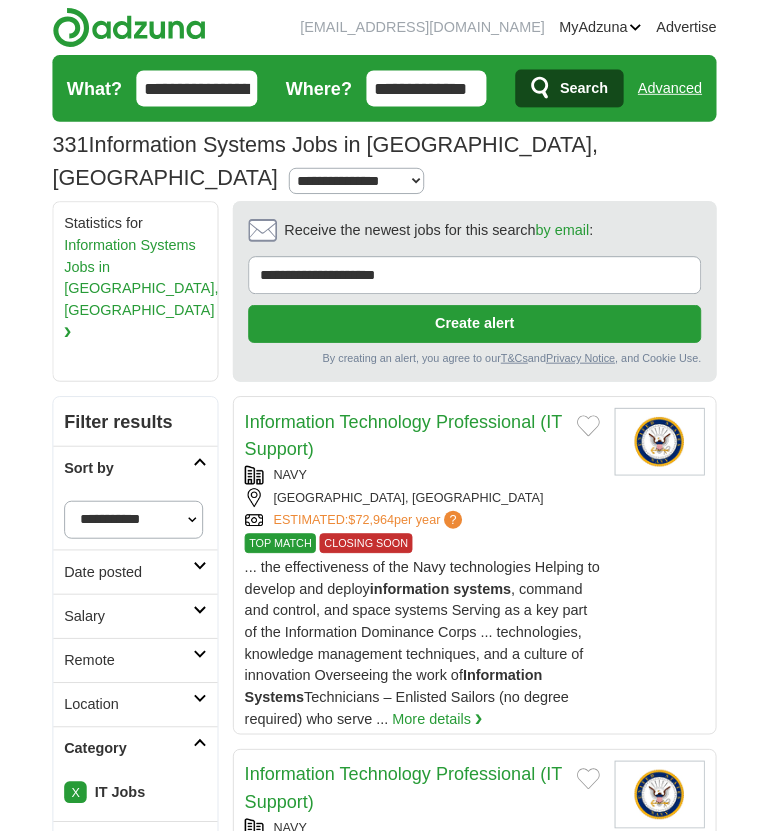 scroll, scrollTop: 0, scrollLeft: 0, axis: both 